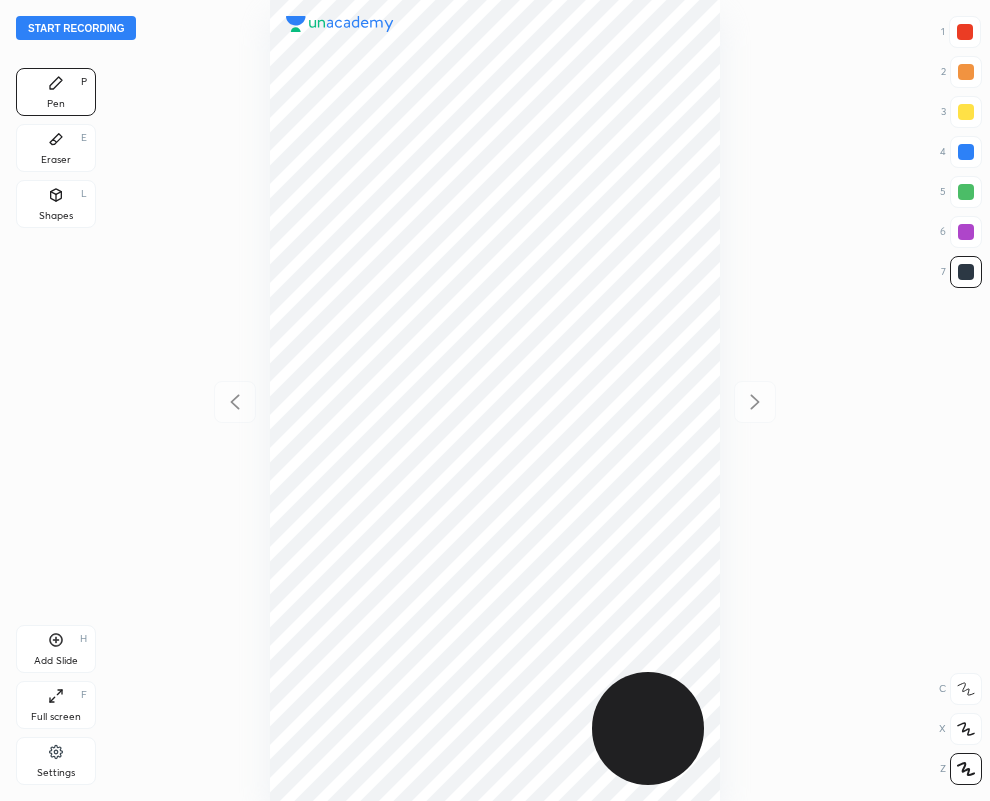 scroll, scrollTop: 0, scrollLeft: 0, axis: both 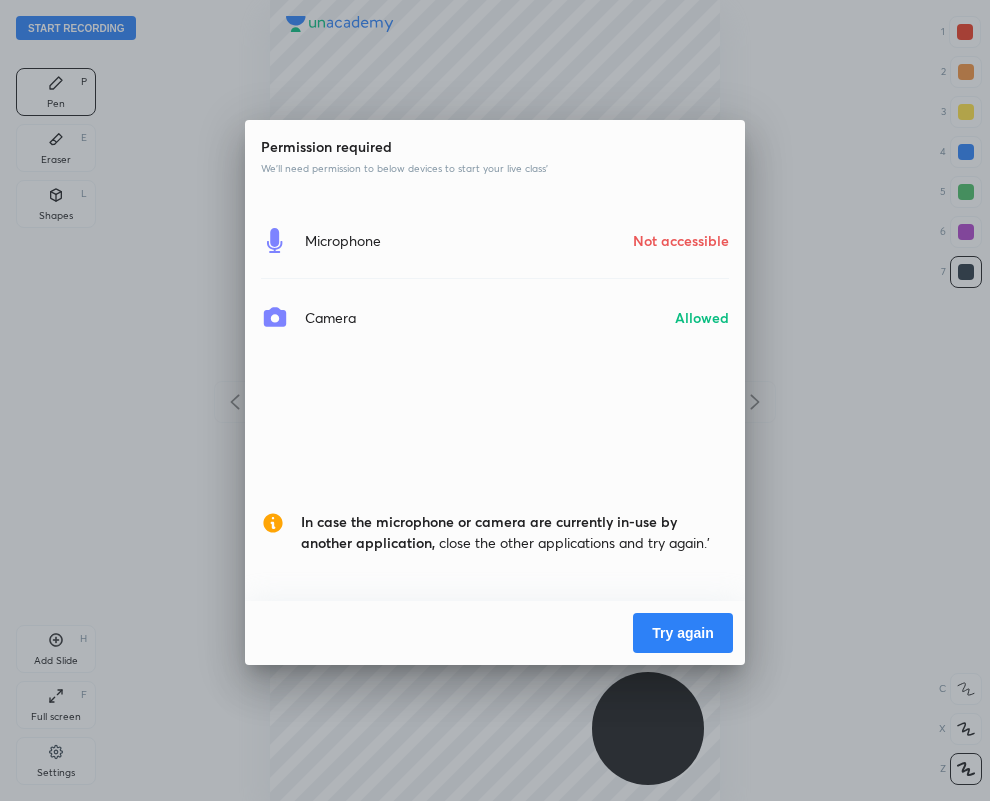 click on "Try again" at bounding box center (683, 633) 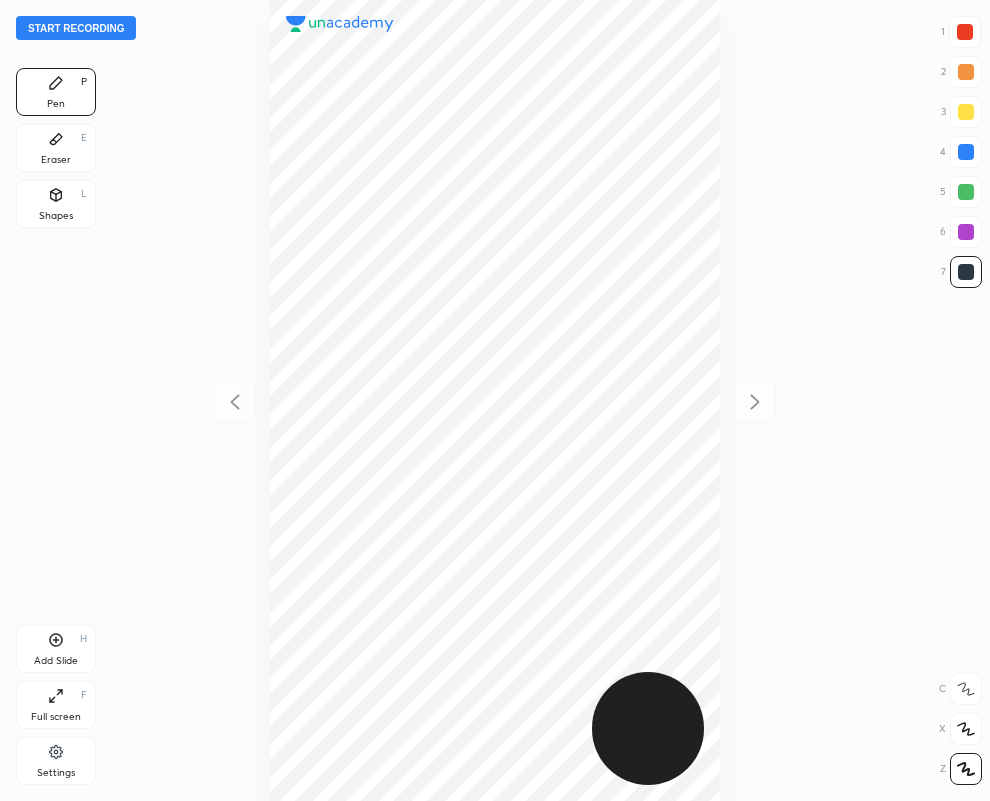 scroll, scrollTop: 0, scrollLeft: 0, axis: both 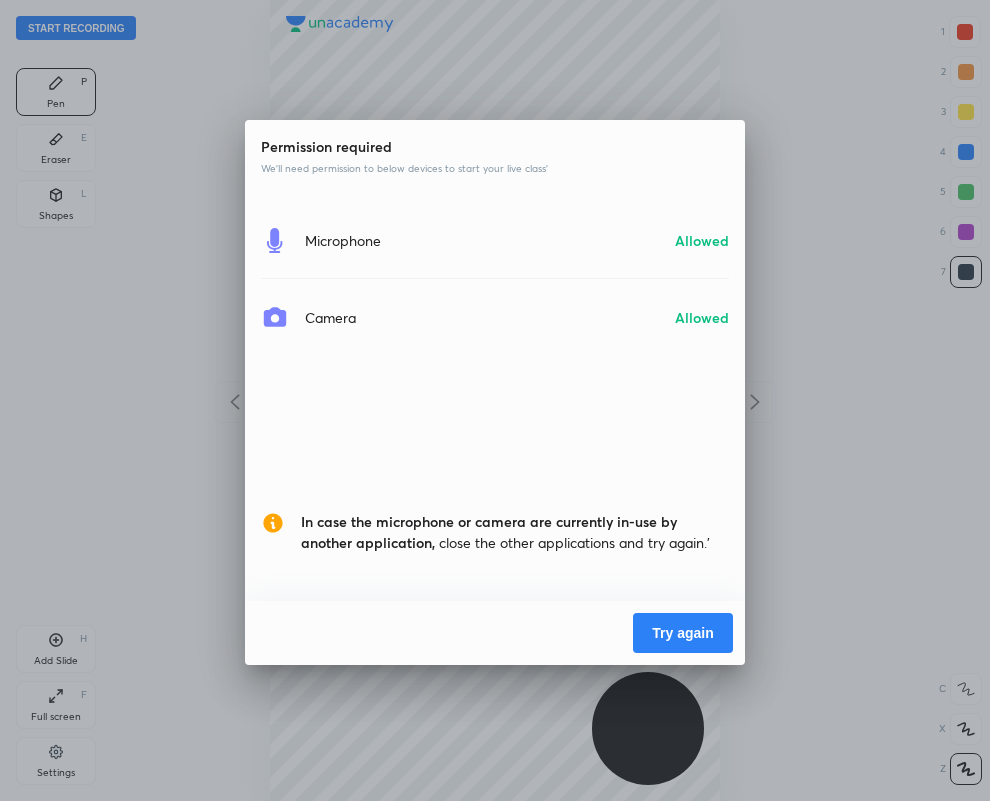 click on "Try again" at bounding box center (683, 633) 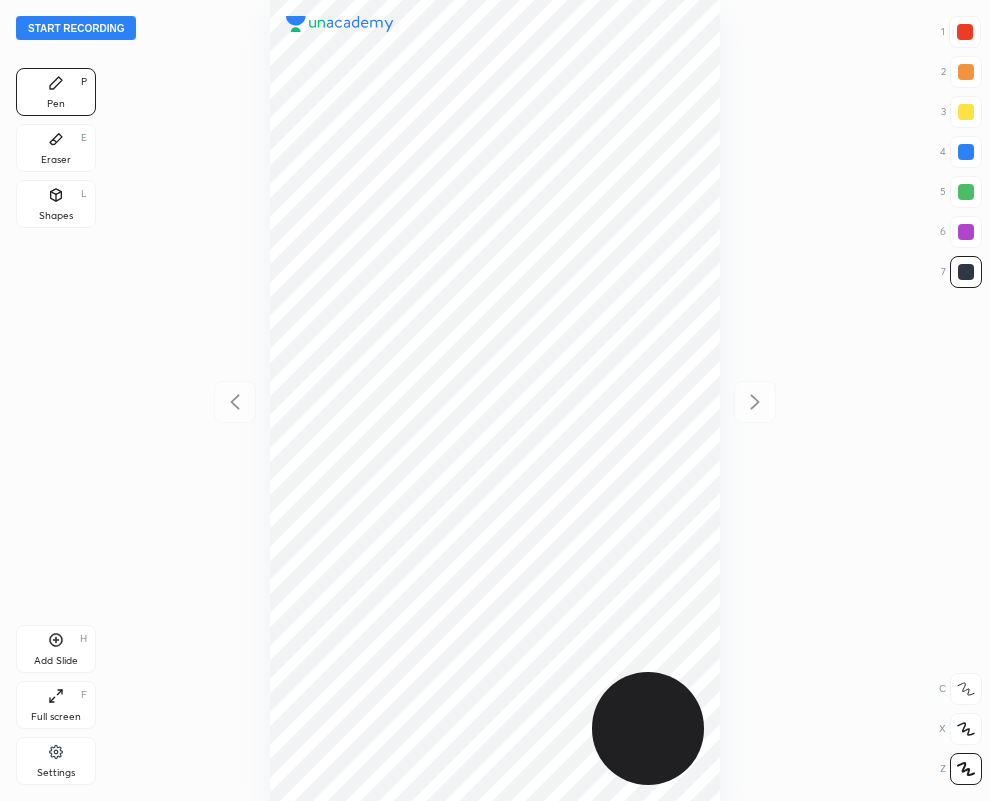 scroll, scrollTop: 0, scrollLeft: 0, axis: both 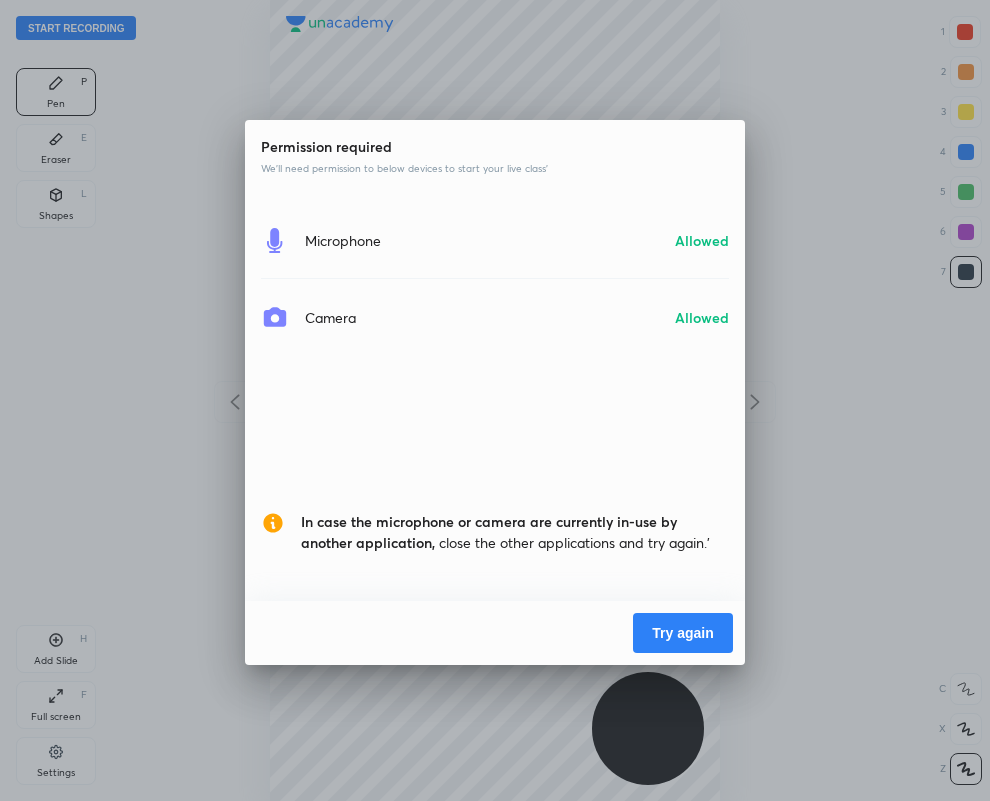 click on "Try again" at bounding box center [683, 633] 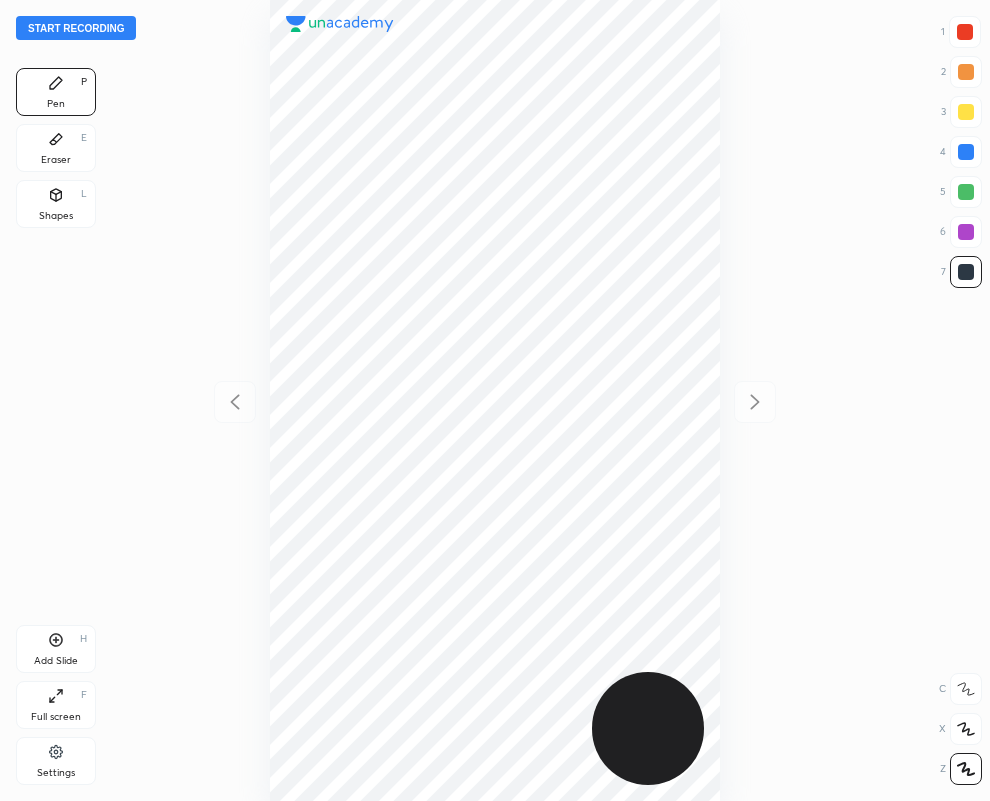 scroll, scrollTop: 0, scrollLeft: 0, axis: both 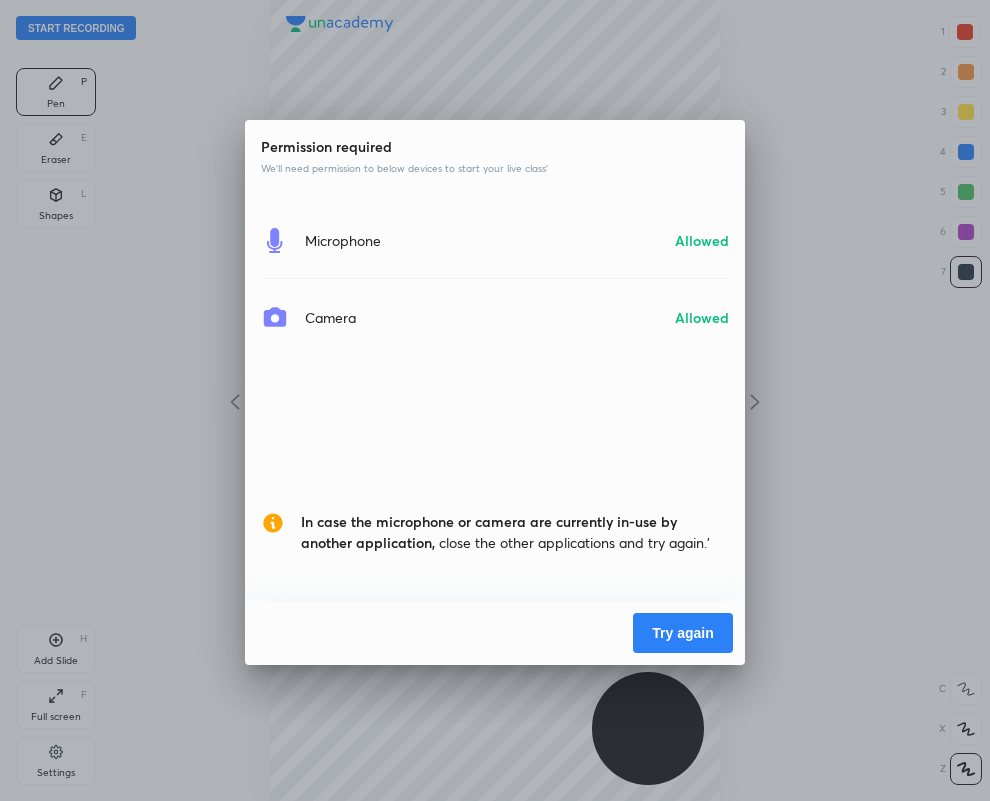drag, startPoint x: 0, startPoint y: 0, endPoint x: 665, endPoint y: 637, distance: 920.8659 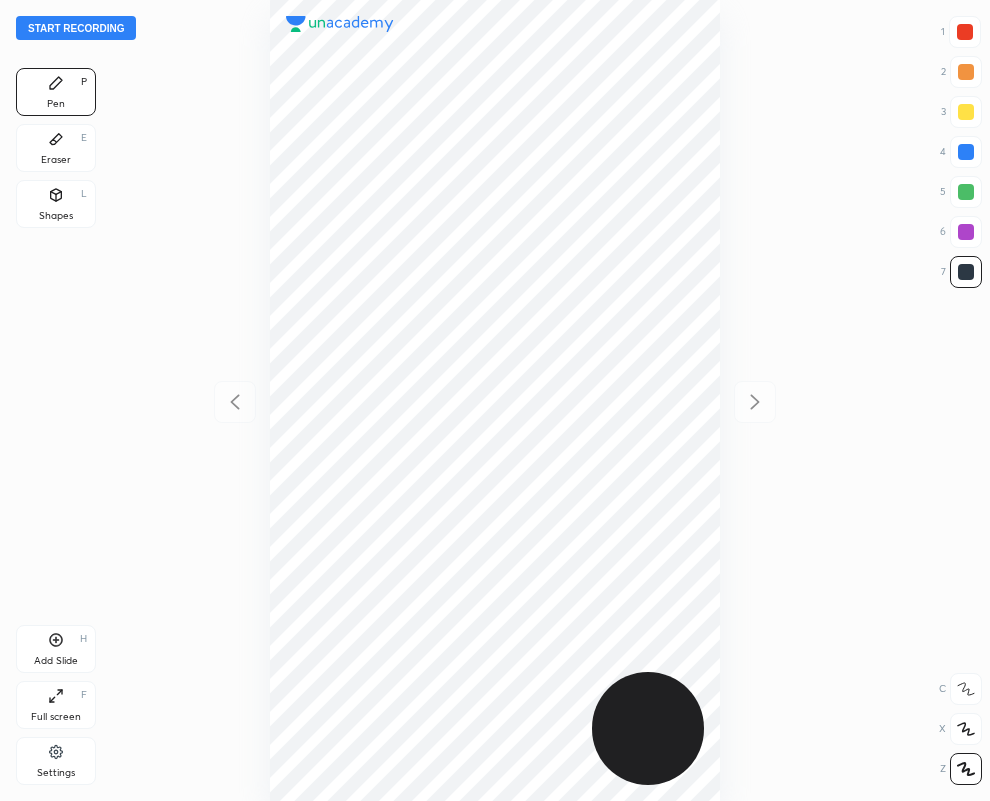 scroll, scrollTop: 0, scrollLeft: 0, axis: both 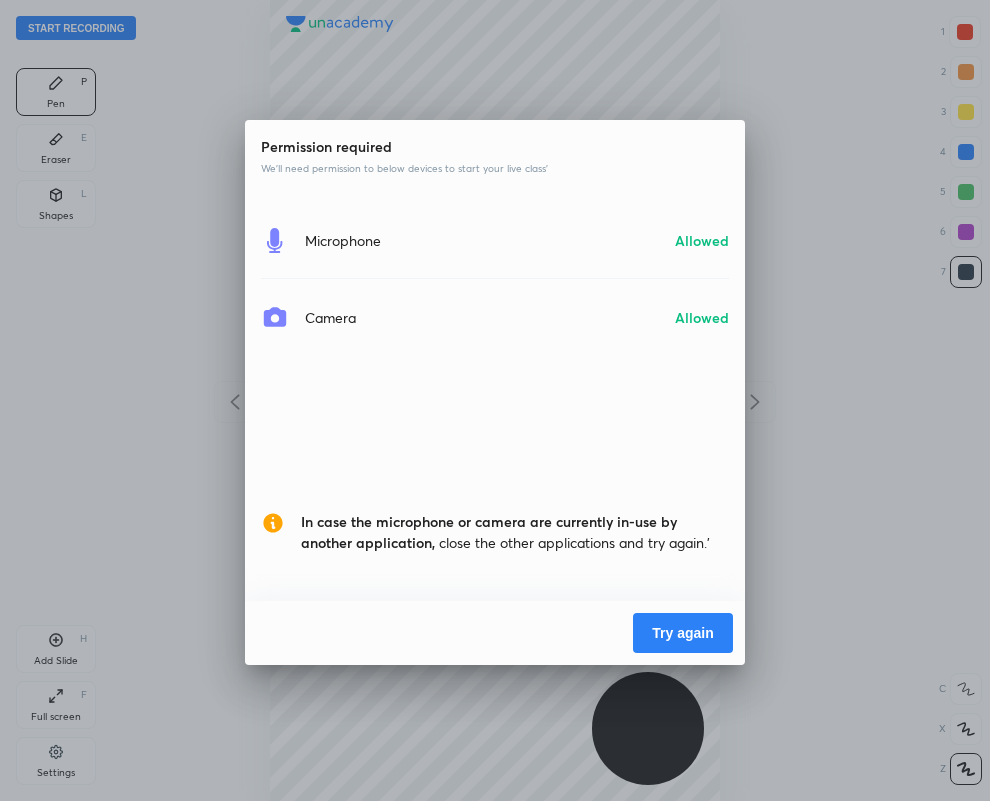 click on "Try again" at bounding box center [683, 633] 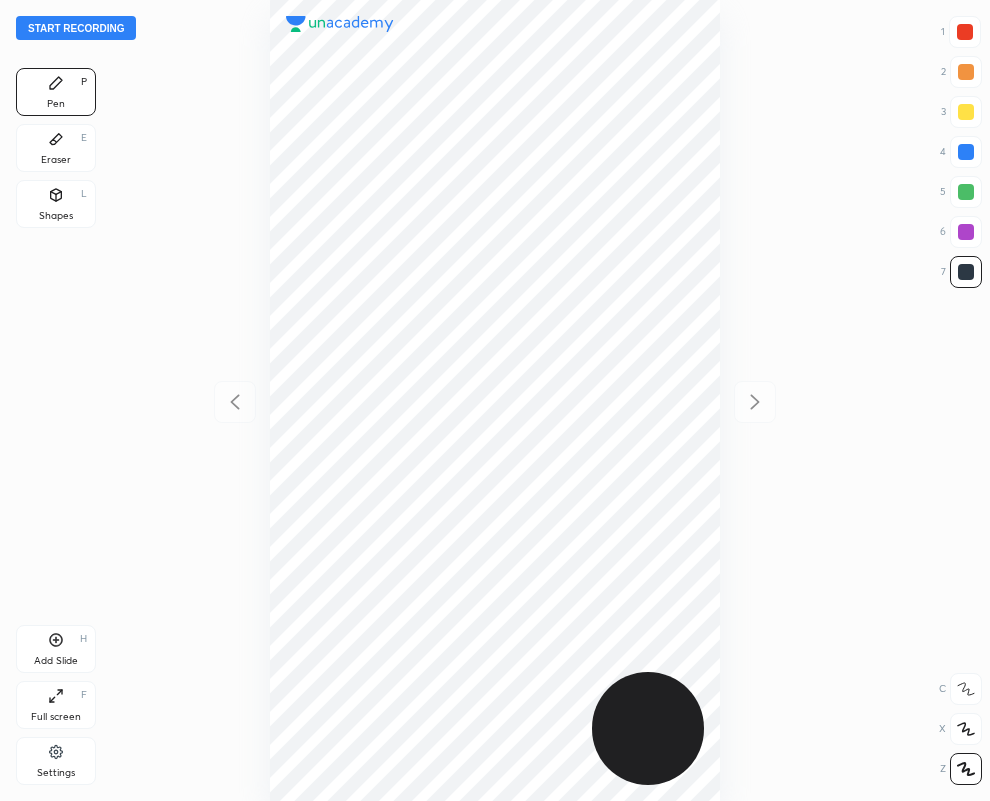 scroll, scrollTop: 0, scrollLeft: 0, axis: both 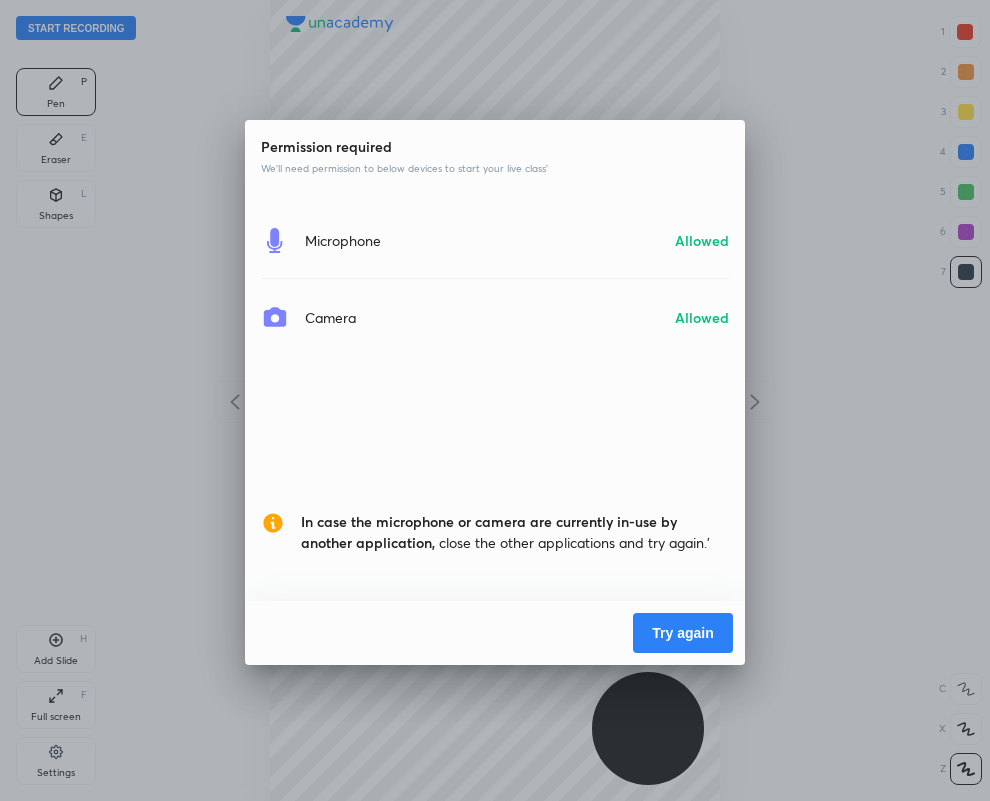 click on "Try again" at bounding box center [683, 633] 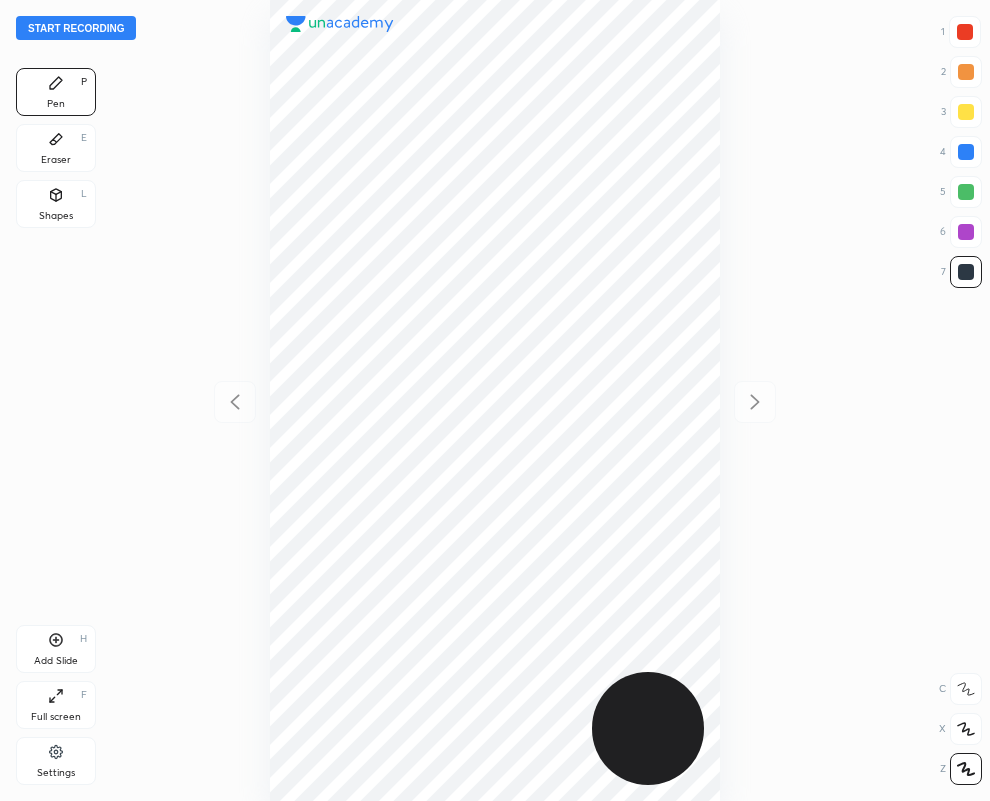 scroll, scrollTop: 0, scrollLeft: 0, axis: both 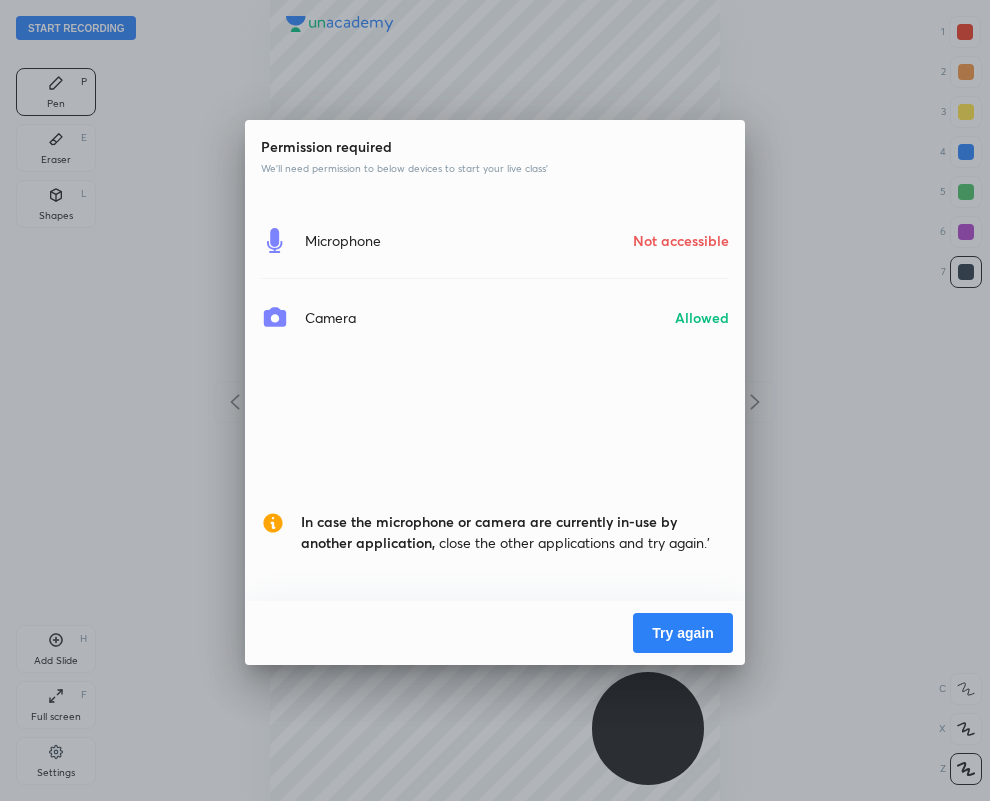 click on "Try again" at bounding box center [683, 633] 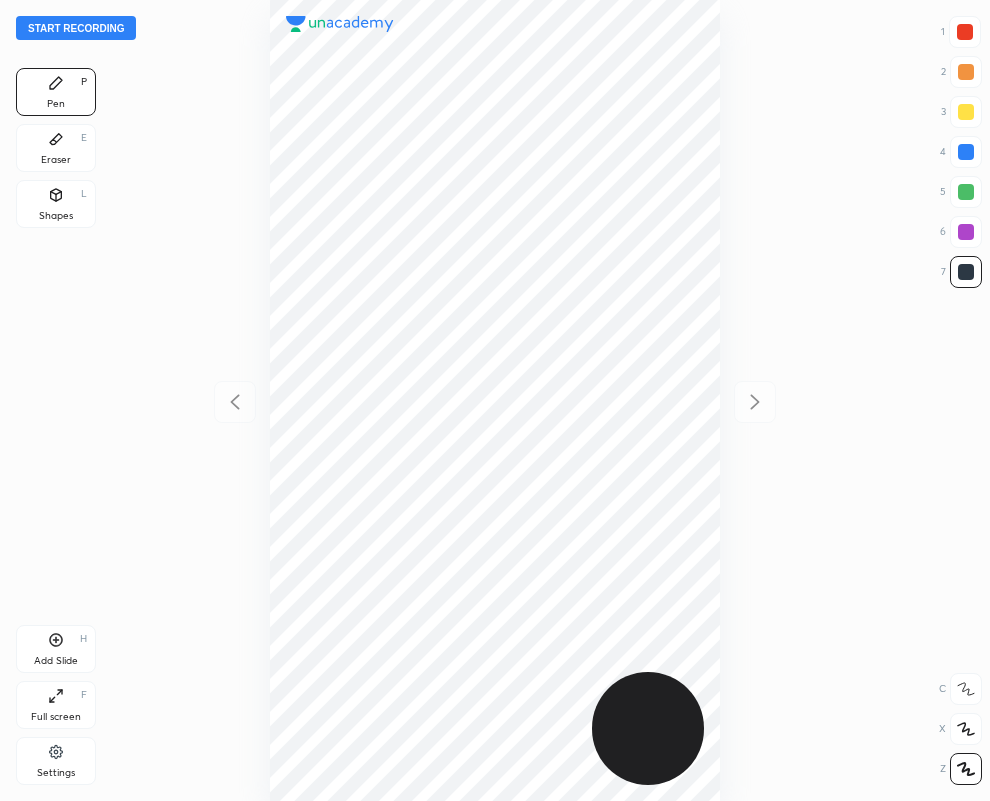 scroll, scrollTop: 0, scrollLeft: 0, axis: both 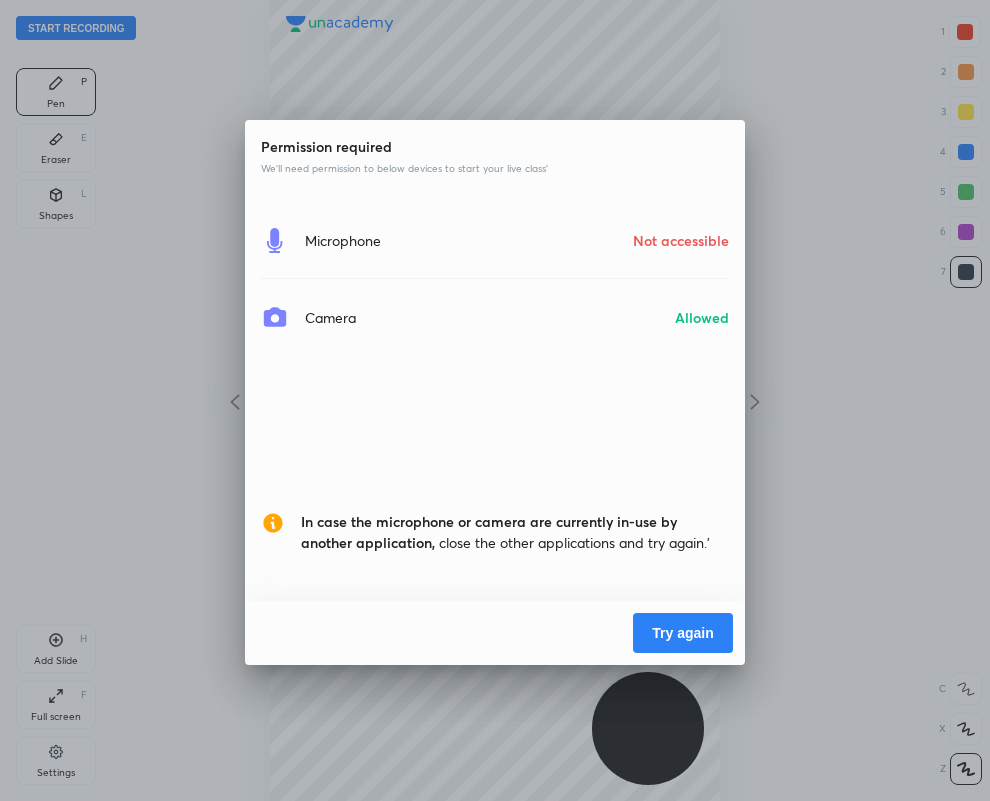 click on "Try again" at bounding box center [683, 633] 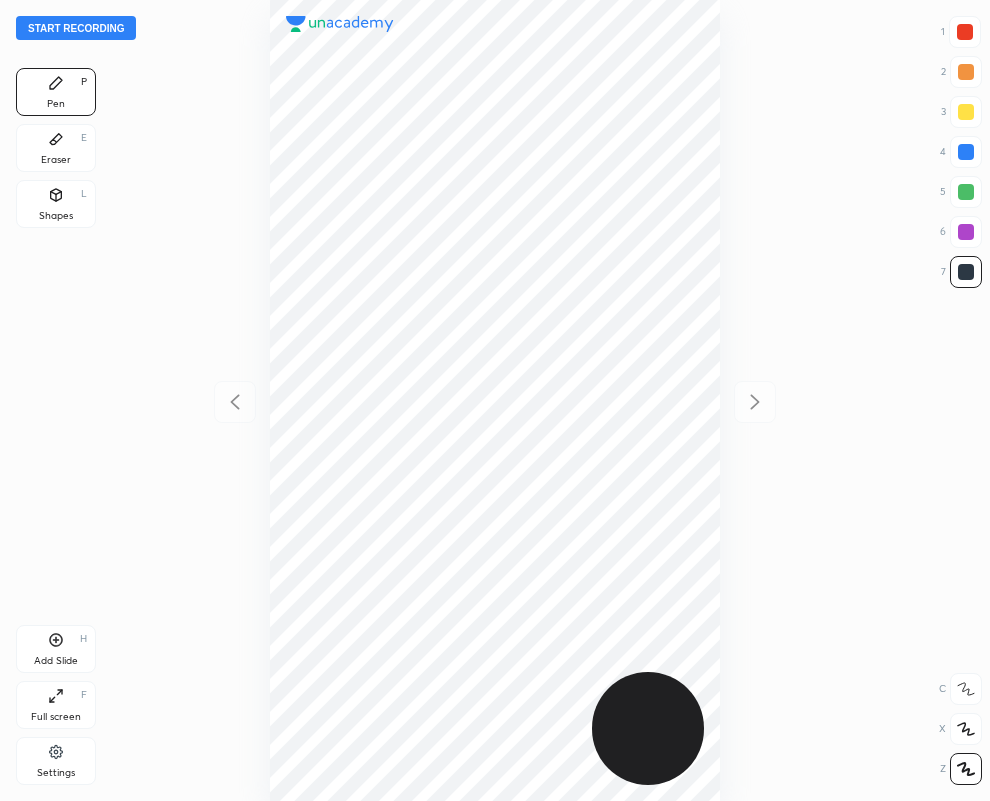 scroll, scrollTop: 0, scrollLeft: 0, axis: both 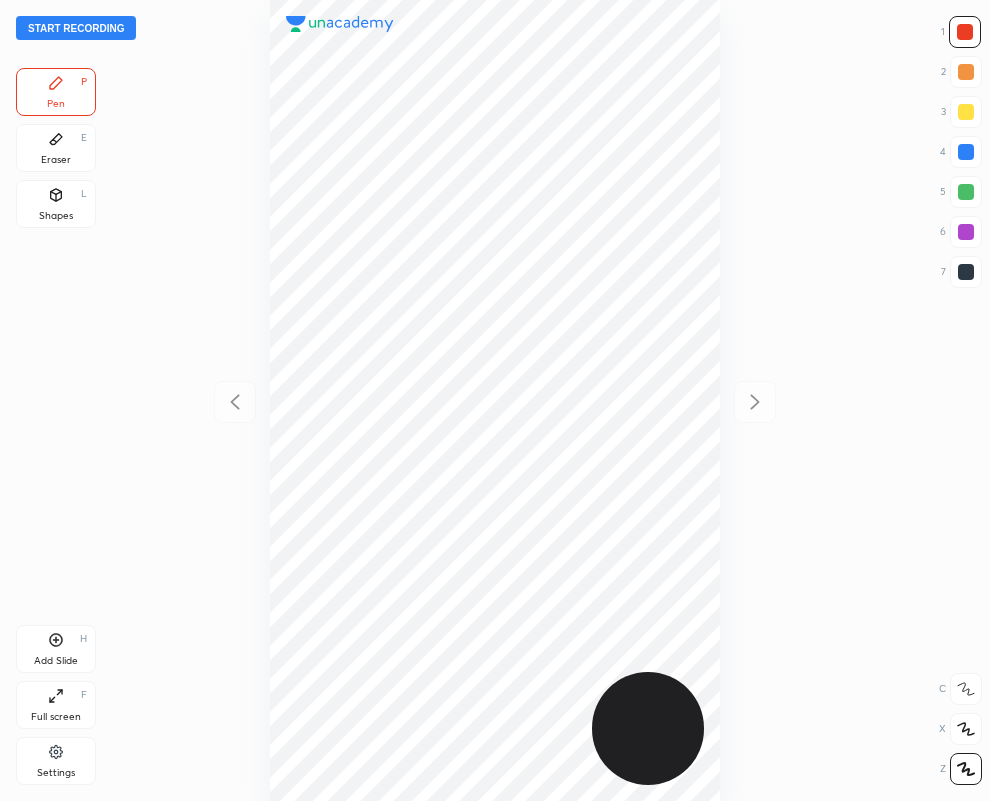 click at bounding box center (966, 272) 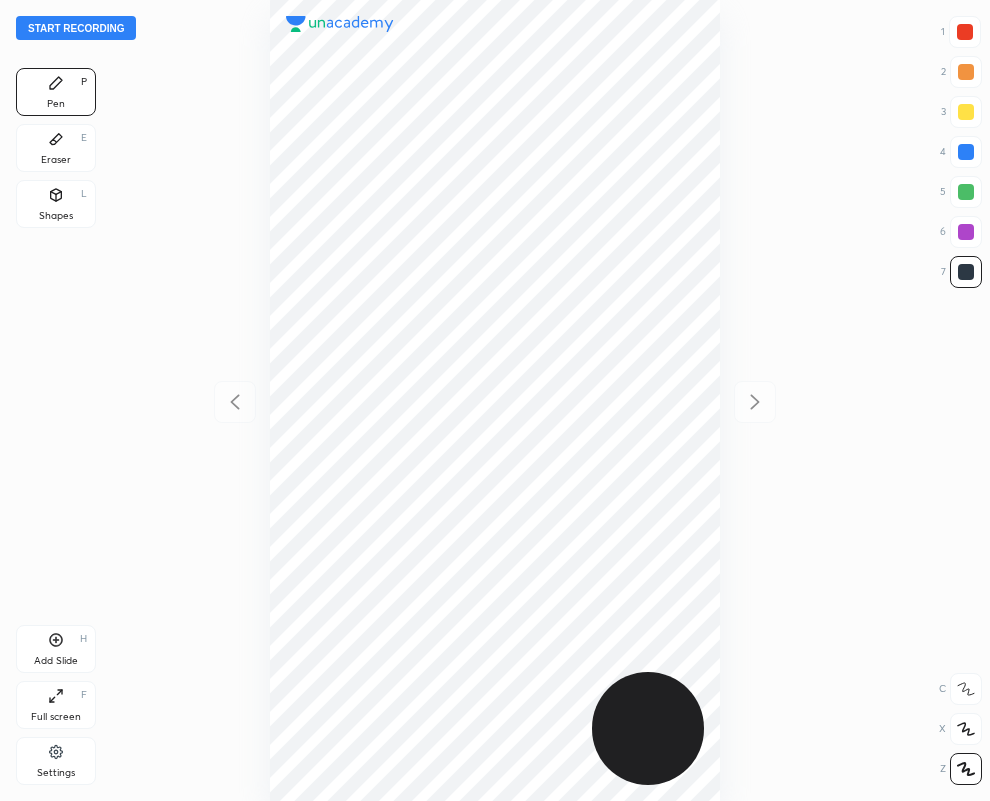 drag, startPoint x: 28, startPoint y: 153, endPoint x: 200, endPoint y: 246, distance: 195.53261 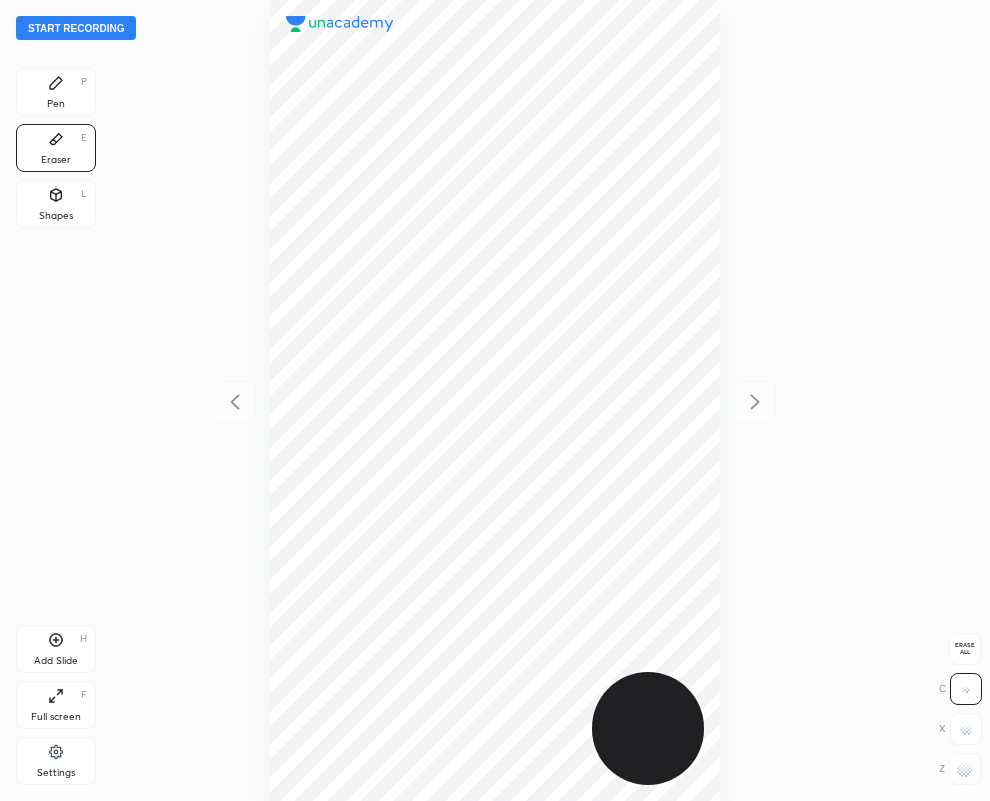 click on "Pen" at bounding box center (56, 104) 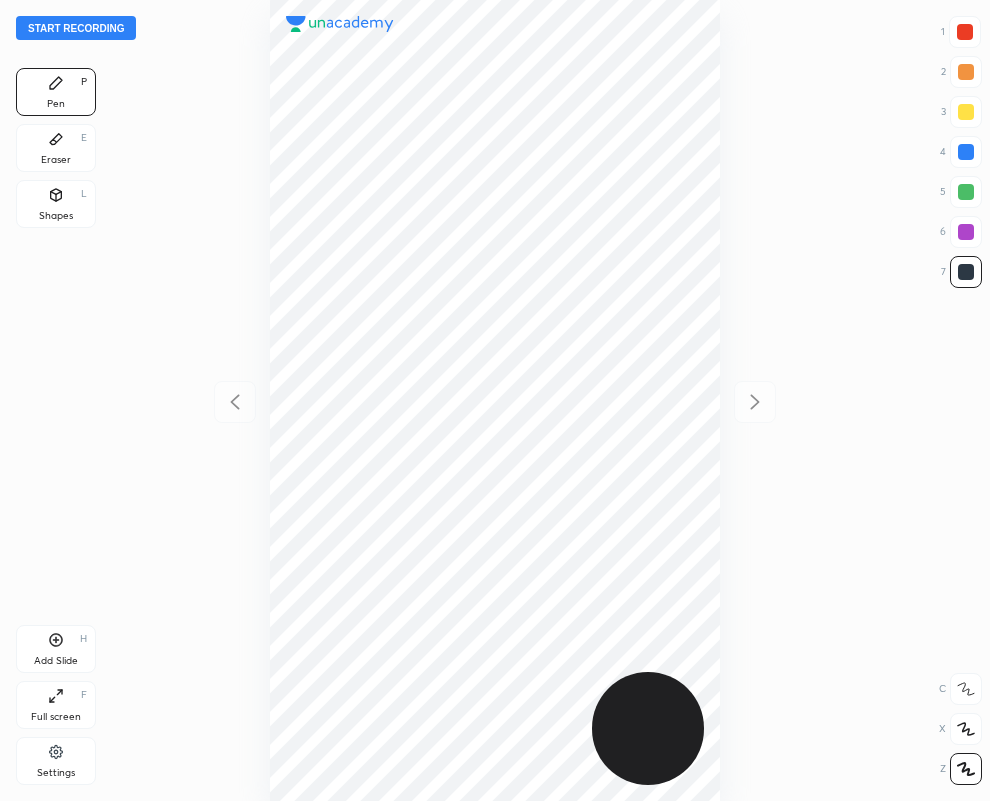 click at bounding box center (965, 32) 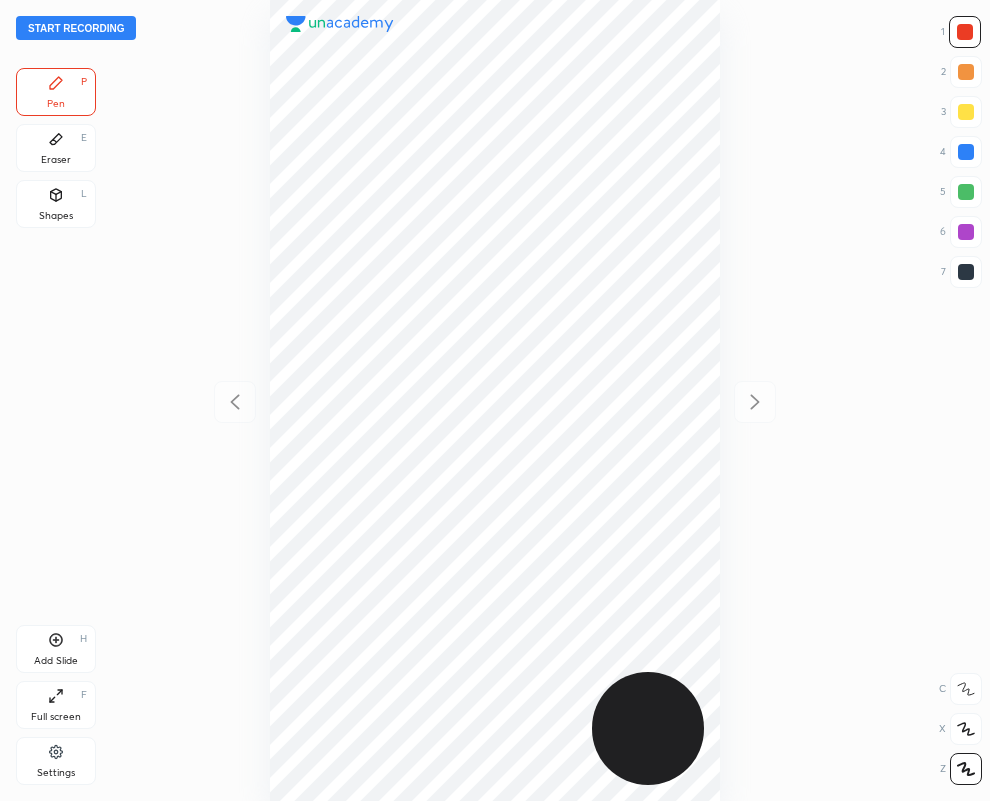 drag, startPoint x: 964, startPoint y: 271, endPoint x: 773, endPoint y: 322, distance: 197.69168 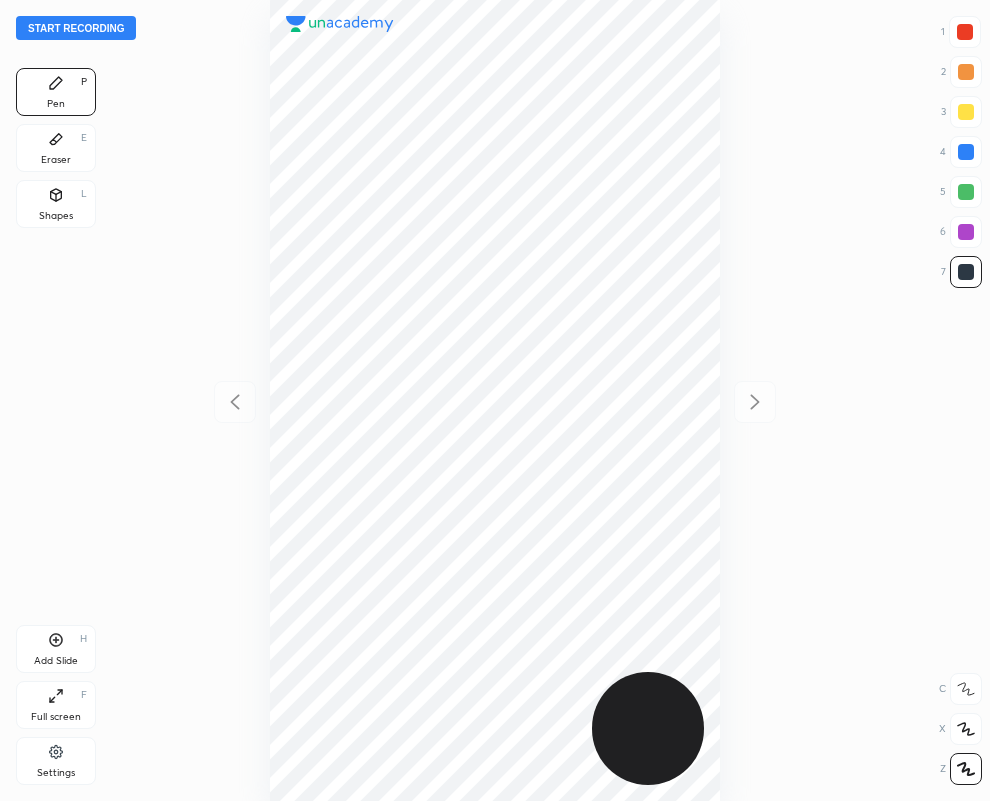 drag, startPoint x: 966, startPoint y: 28, endPoint x: 788, endPoint y: 241, distance: 277.58423 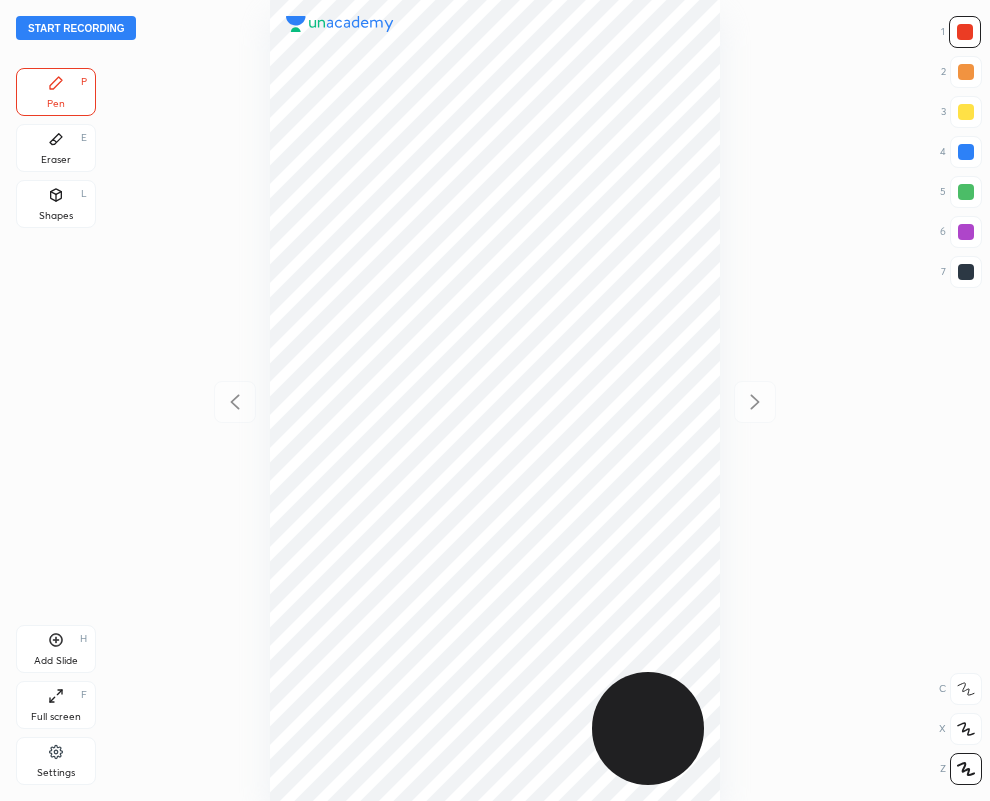 click at bounding box center (966, 272) 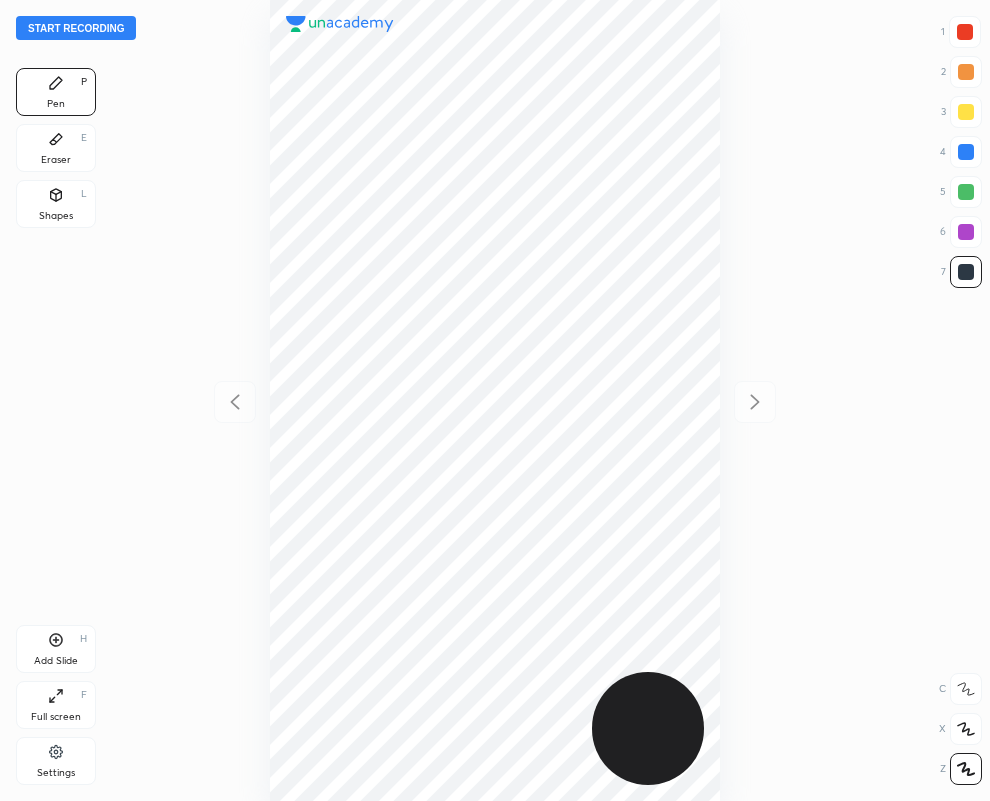 click on "Start recording" at bounding box center [76, 28] 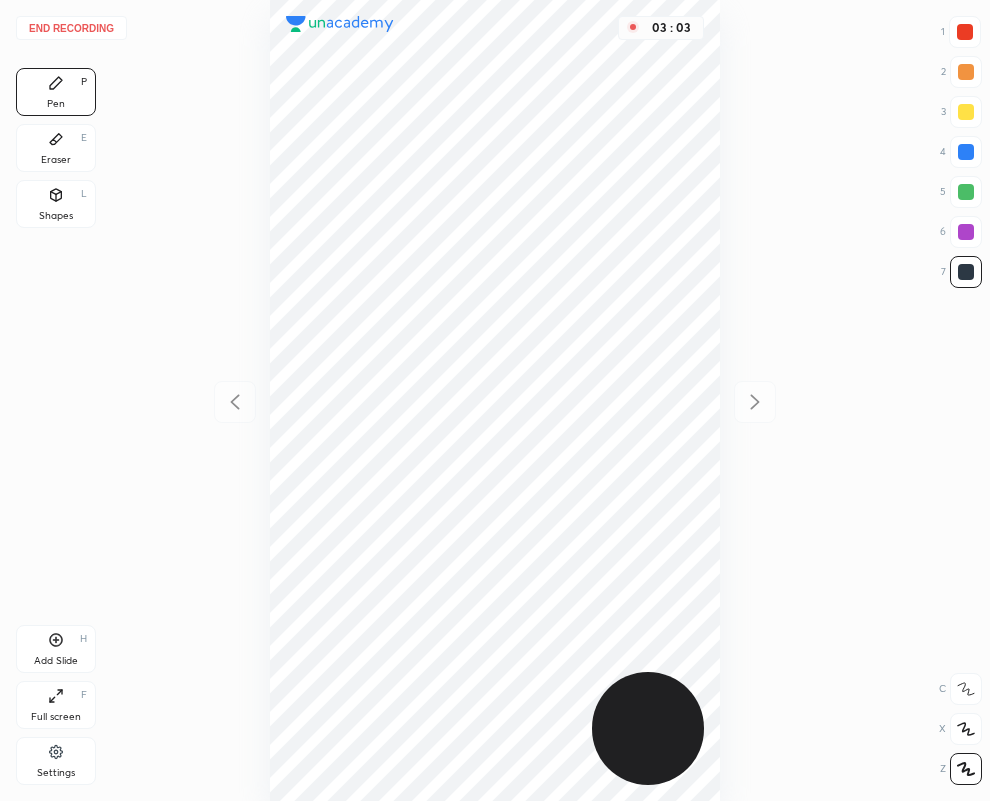 click on "End recording" at bounding box center (71, 28) 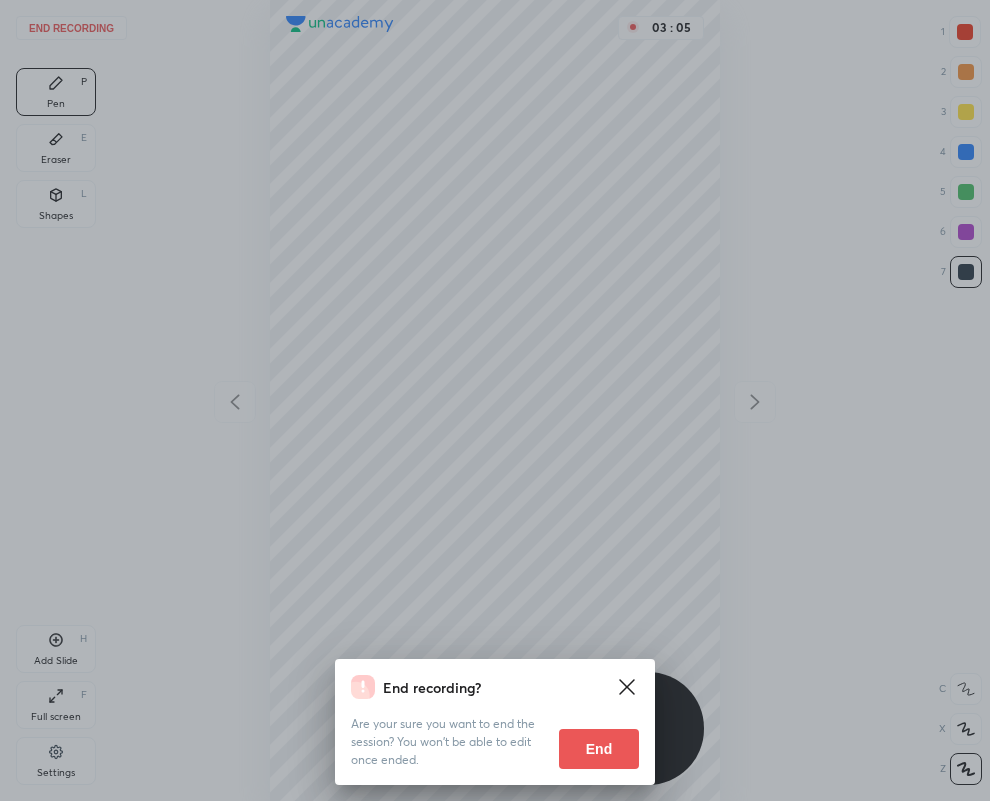 click on "End" at bounding box center (599, 749) 